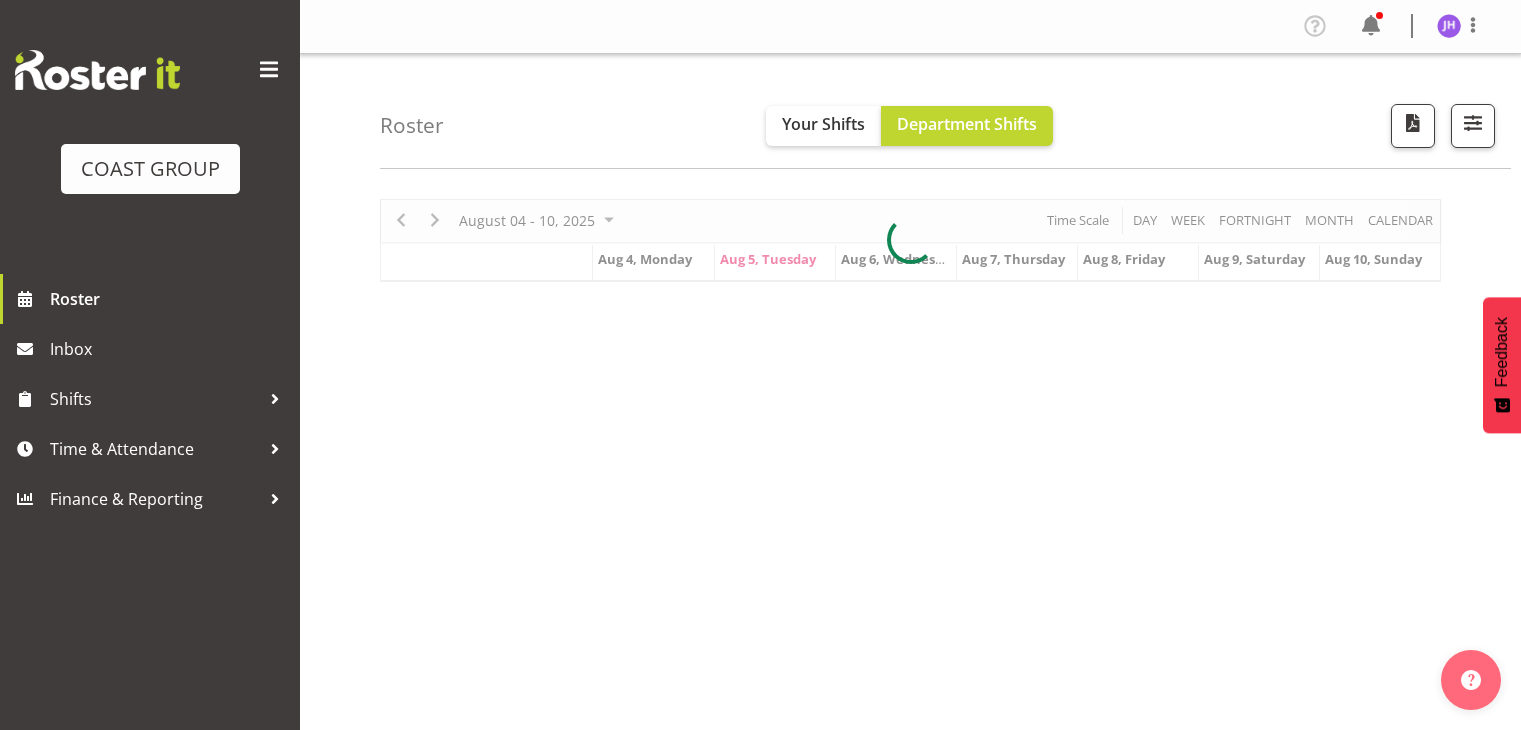 scroll, scrollTop: 0, scrollLeft: 0, axis: both 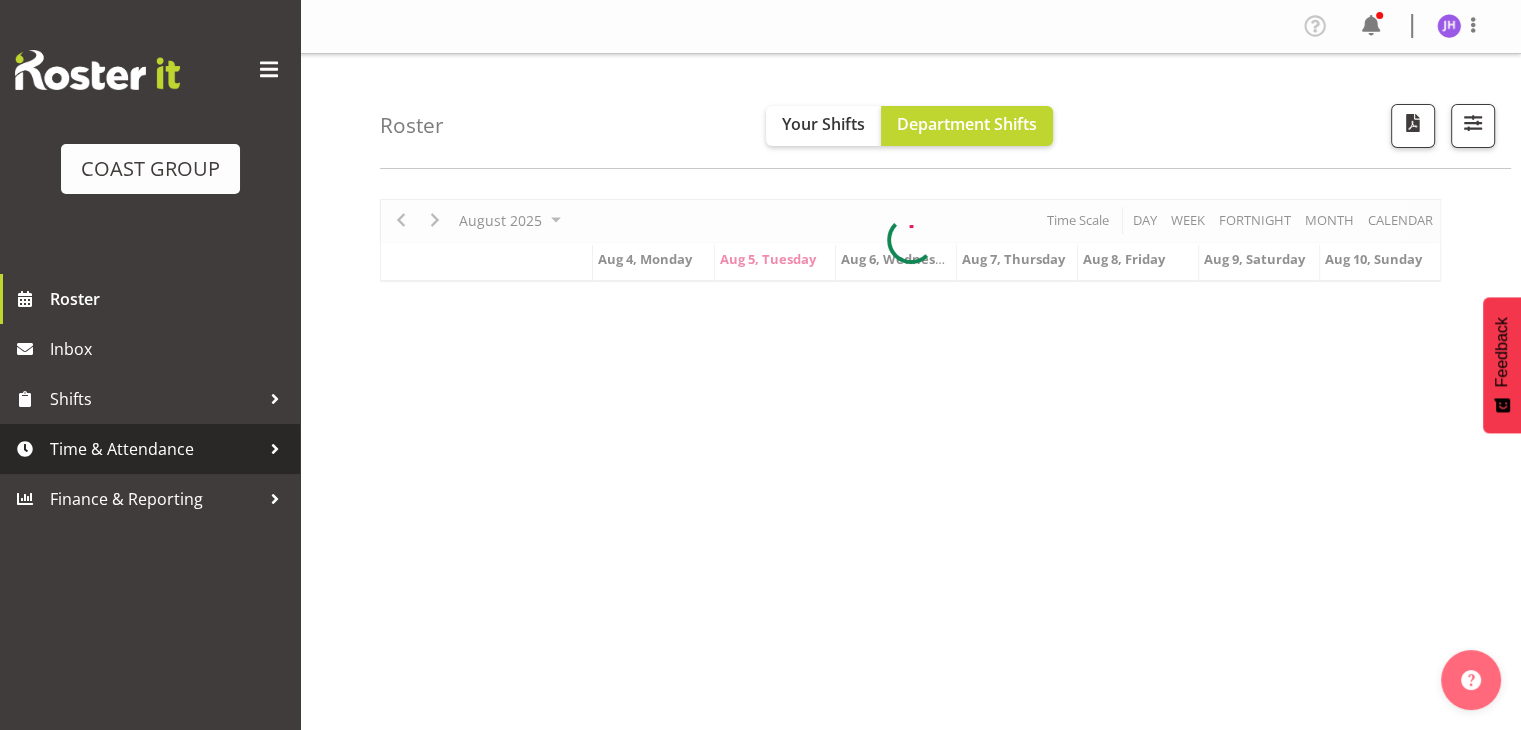 click on "Time & Attendance" at bounding box center [155, 449] 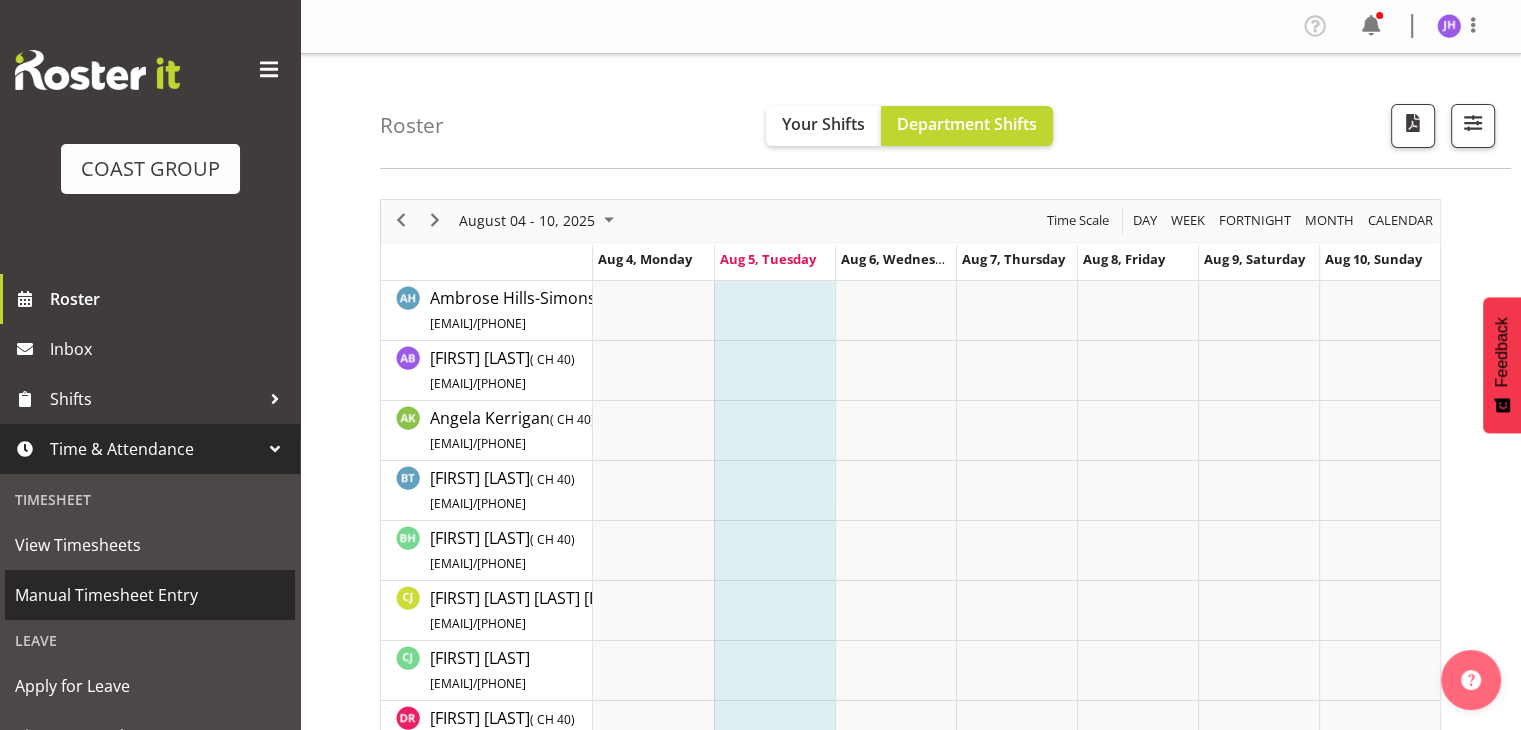 click on "Manual Timesheet Entry" at bounding box center [150, 595] 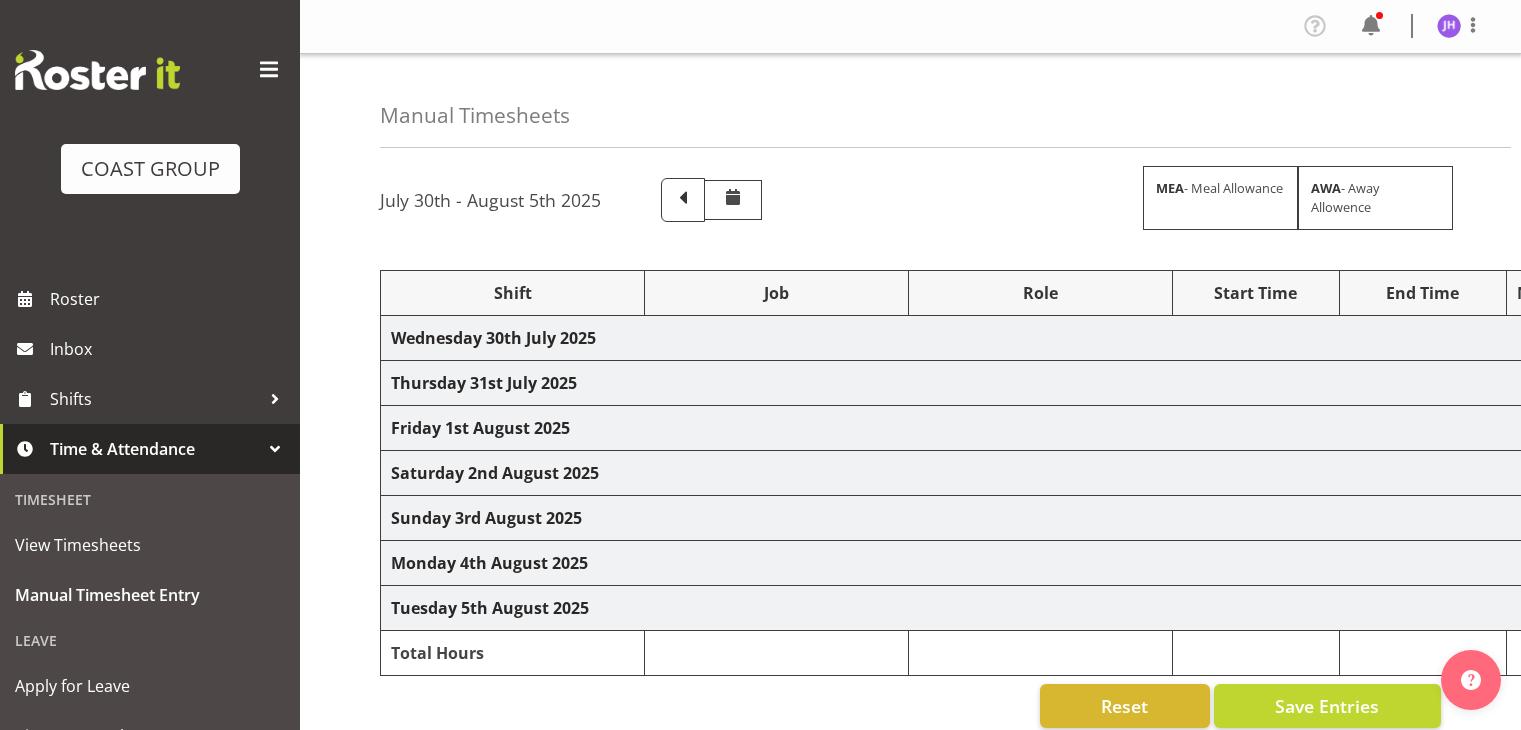 scroll, scrollTop: 0, scrollLeft: 0, axis: both 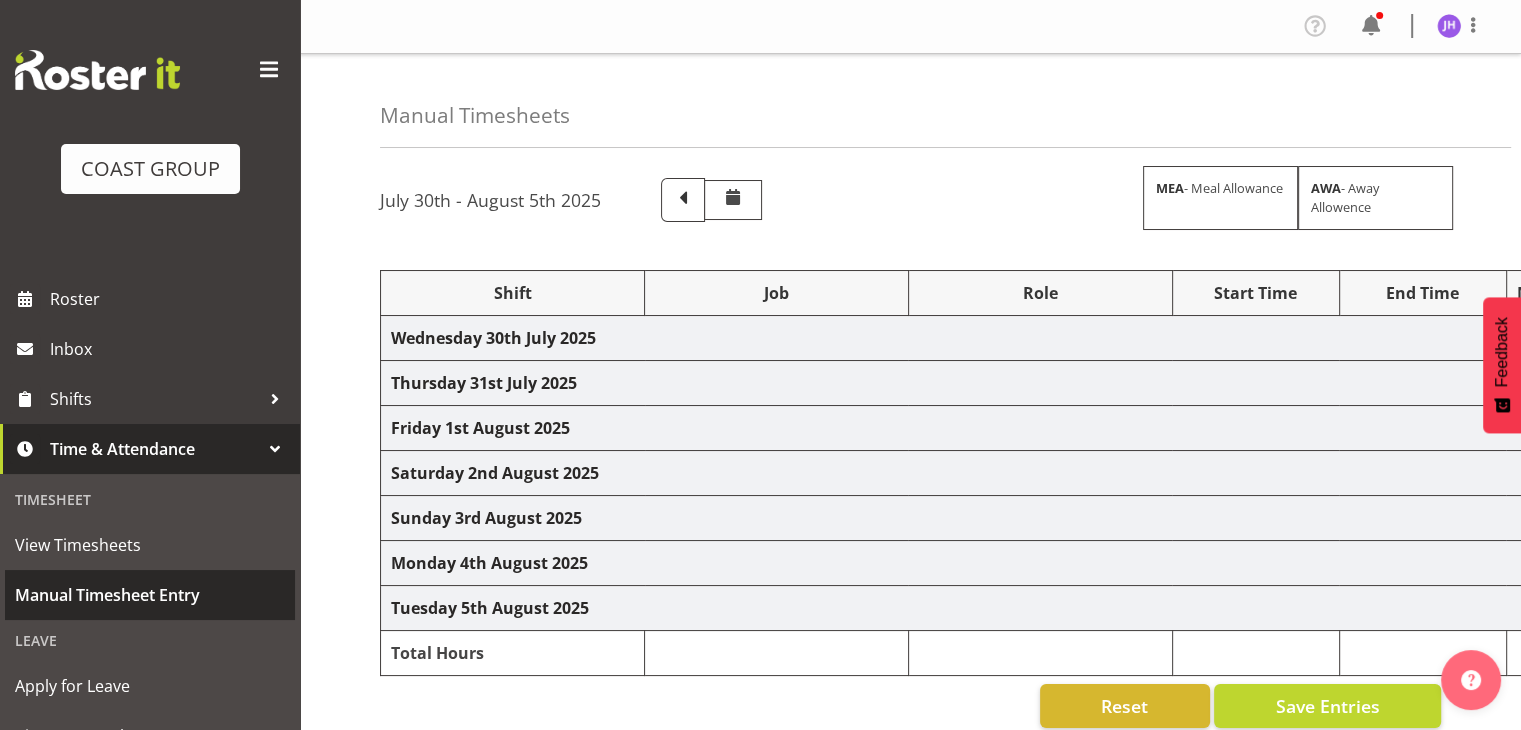 click on "Manual Timesheet Entry" at bounding box center (150, 595) 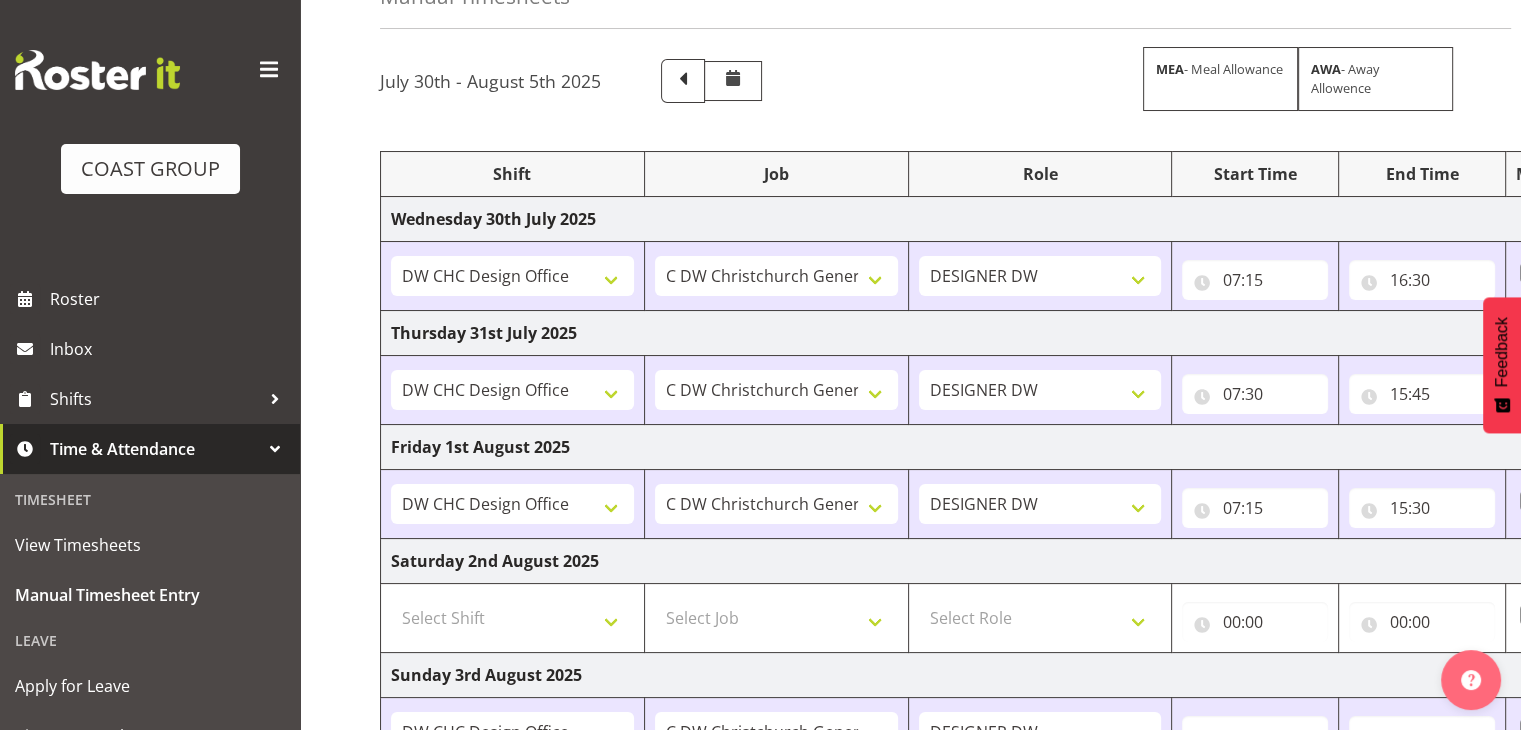 scroll, scrollTop: 400, scrollLeft: 0, axis: vertical 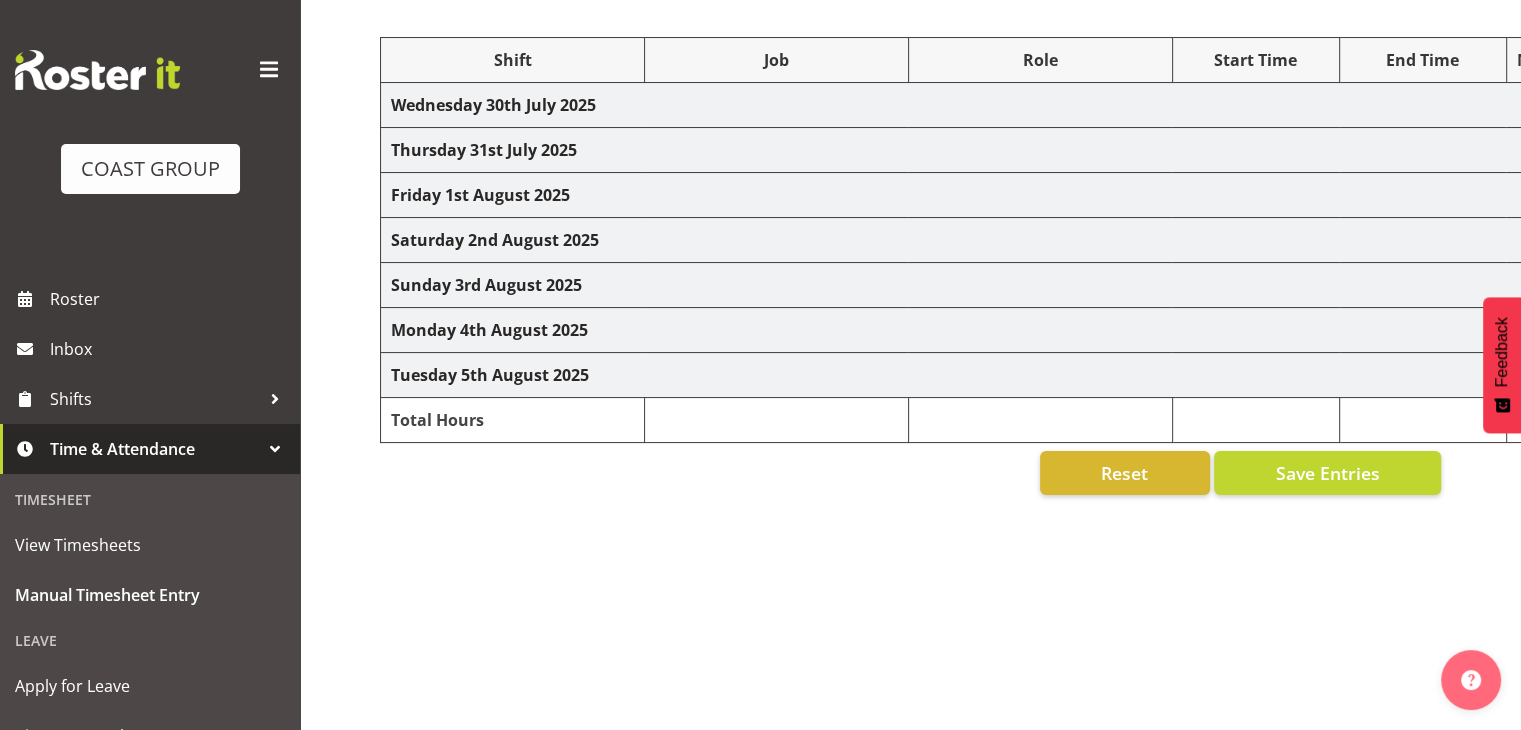 select on "1512" 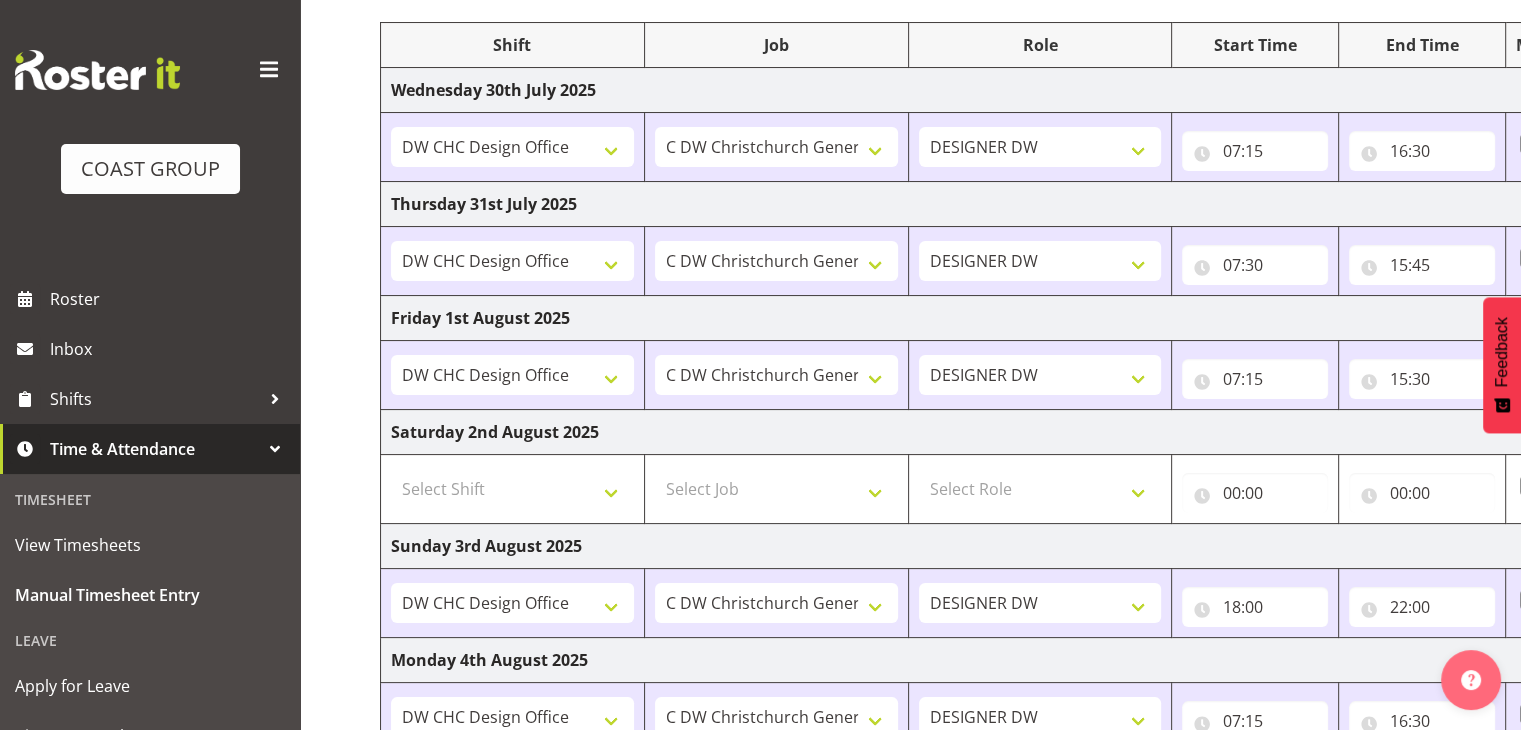 click on "CHC SIGN ADMIN (LEAVE ALONE, DONT MAKE INACTIVE) DW CHC ARK WORK DW CHC Design Office DW CHC General Work Aug DW CHC General Work Dec DW CHC General Work Nov DW CHC General Work Oct DW CHC General Work Sep DW CHC Office DW CHC Workshop Letter Wrapping 1 Carlton Events 1 Carlton Hamilton 1 Carlton Wellington 1 EHS WAREHOUSE/OFFICE 1 GRS 1 SLP Production 1 SLP Tradeshows [NUMBER] - AKL Casual Jul [YEAR] [NUMBER] - July Casual C&R [YEAR] [NUMBER] - NASDAP Conference [YEAR] [NUMBER] - Auckland Food Show [YEAR] [NUMBER] - CDES Internship & Graduate Expo [YEAR] [NUMBER] - NZCB Education Day [YEAR] [NUMBER] - CCNZ [YEAR] [NUMBER] - CCNZ25-Accordant GroupServices [NUMBER] - NZACA Symposium [YEAR] [NUMBER] - Risk & Resilience [YEAR] [NUMBER] - Risk [YEAR] - Protecht [NUMBER] - RISK [YEAR] - Camms [NUMBER] - Jobs Expo in NZ [YEAR] [NUMBER] - Crane [YEAR] [NUMBER] - Crane [YEAR] - UAA [NUMBER] - BestStart conference [YEAR] [NUMBER] - UoA - T-Tech [YEAR] [NUMBER] - Banks Art Exhibition [YEAR] [NUMBER] - GSA [YEAR] [NUMBER] - UoA Clubs Expo Semster 2 [YEAR]" at bounding box center [1080, 717] 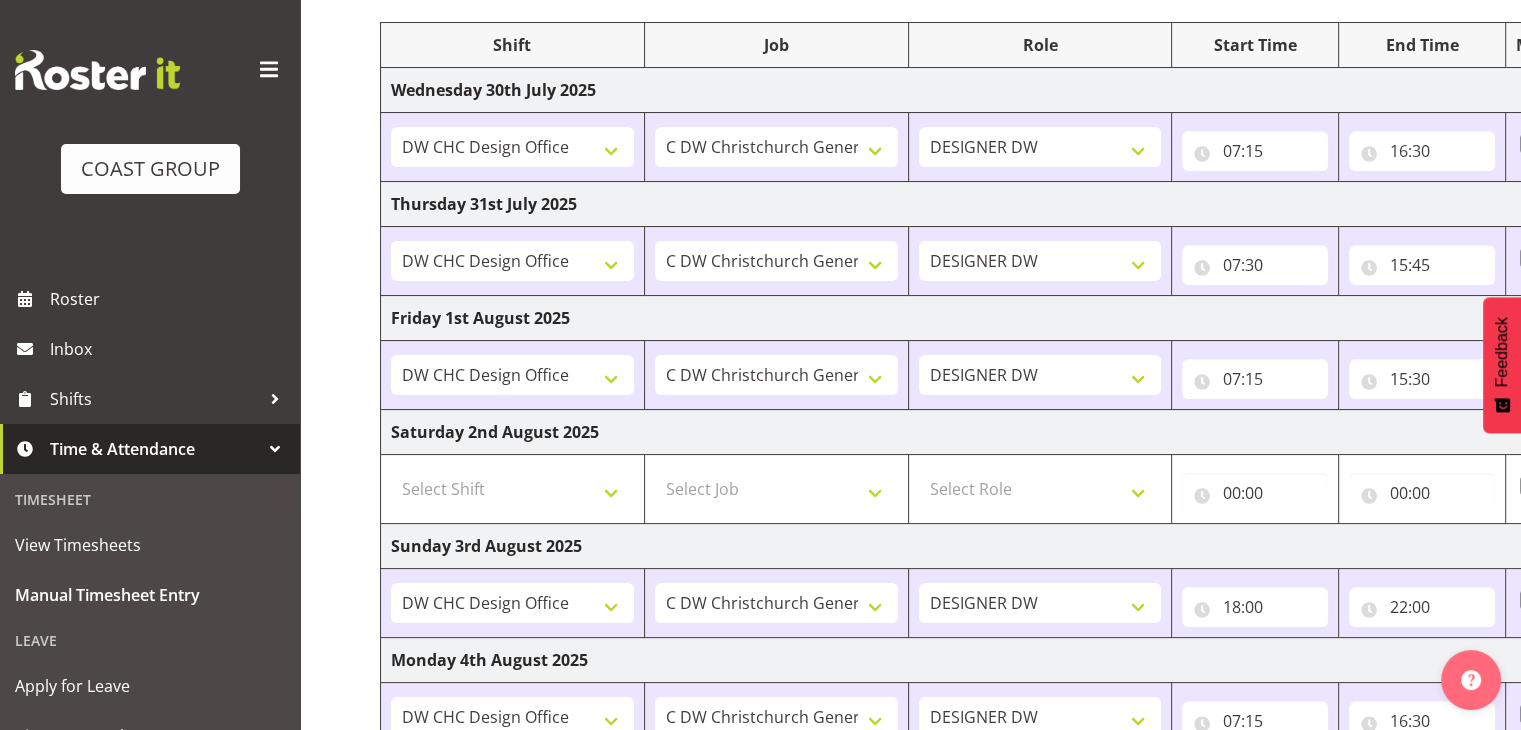 scroll, scrollTop: 0, scrollLeft: 184, axis: horizontal 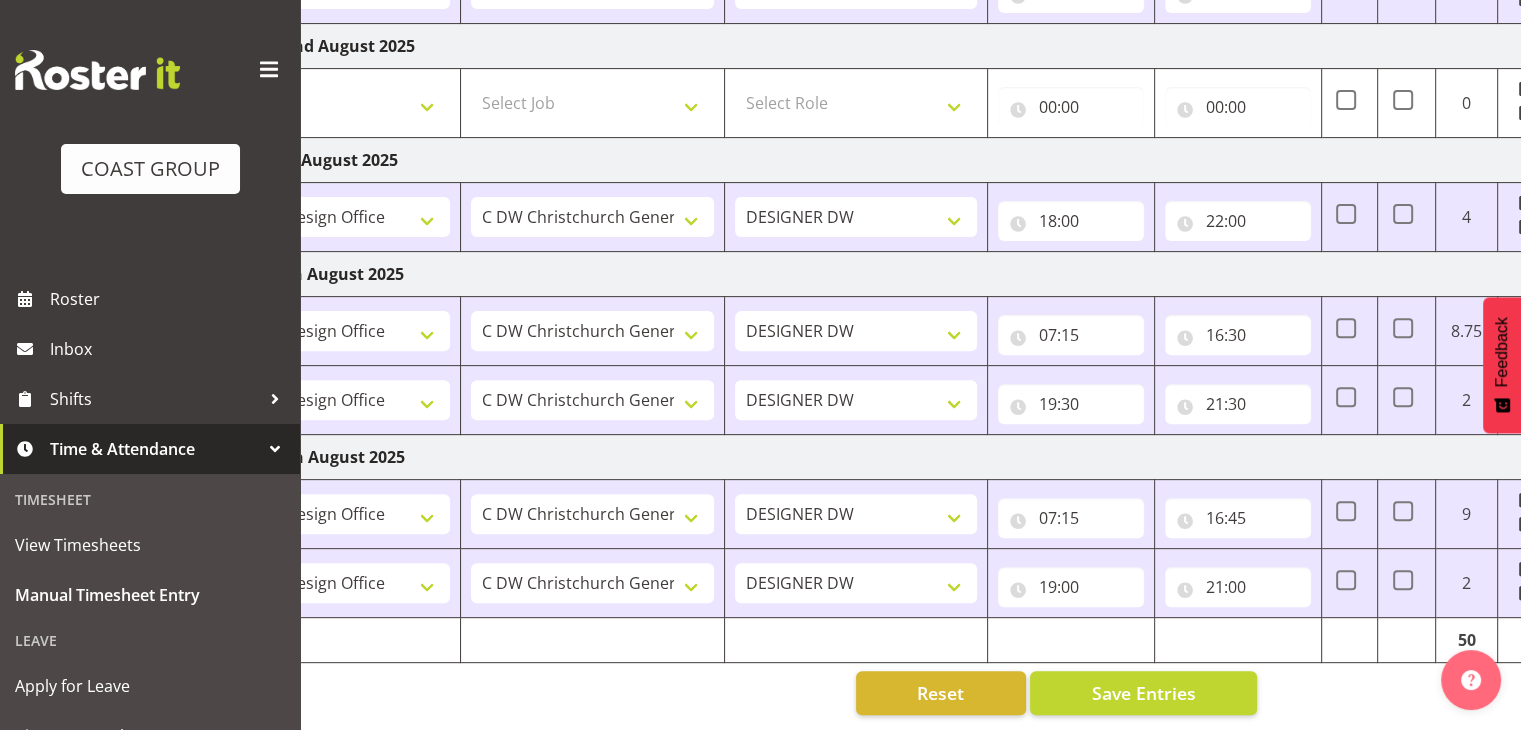 click on "[MONTH] [DAY]th - [MONTH] [DAY] [YEAR] MEA - Meal Allowance AWA - Away Allowence Shift Job Role Start Time End Time MEA AWA Total Wednesday [DAY] [MONTH] [YEAR] CHC SIGN ADMIN (LEAVE ALONE, DONT MAKE INACTIVE) DW CHC ARK WORK DW CHC Design Office DW CHC General Work Aug DW CHC General Work Dec DW CHC General Work Nov DW CHC General Work Oct DW CHC General Work Sep DW CHC Office DW CHC Workshop Letter Wrapping 1 Carlton Events 1 Carlton Hamilton 1 Carlton Wellington 1 EHS WAREHOUSE/OFFICE 1 GRS 1 SLP Production 1 SLP Tradeshows [NUMBER] - AKL Casual Jul [YEAR] [NUMBER] - July Casual C&R [YEAR] [NUMBER] - NASDAP Conference [YEAR] [NUMBER] - Auckland Food Show [YEAR] [NUMBER] - CDES Internship & Graduate Expo [YEAR] [NUMBER] - NZCB Education Day [YEAR] [NUMBER] - CCNZ [YEAR] [NUMBER] - CCNZ25-Accordant GroupServices [NUMBER] - NZACA Symposium [YEAR] [NUMBER] - Risk & Resilience [YEAR] GRS IT" at bounding box center (766, 129) 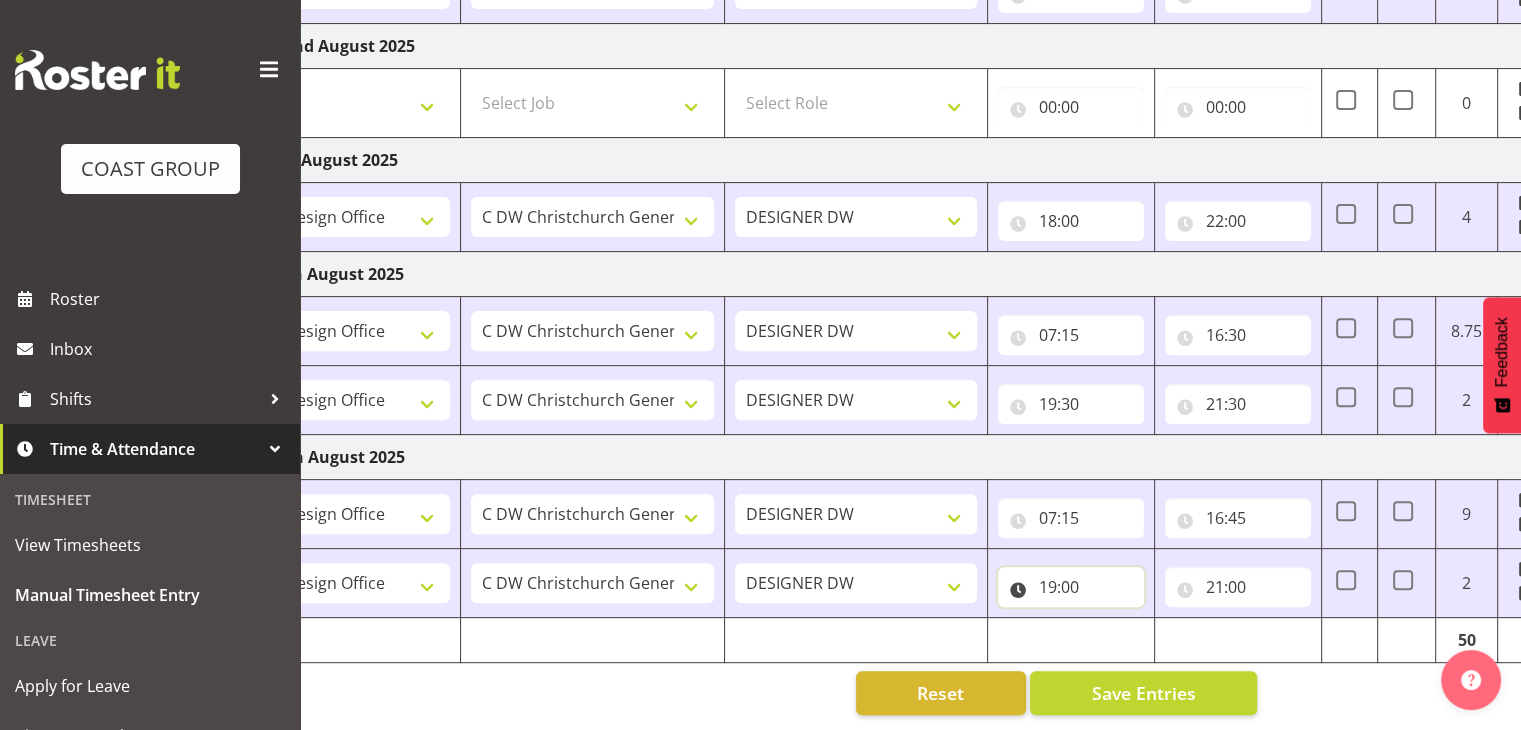 click on "19:00" at bounding box center [1071, 587] 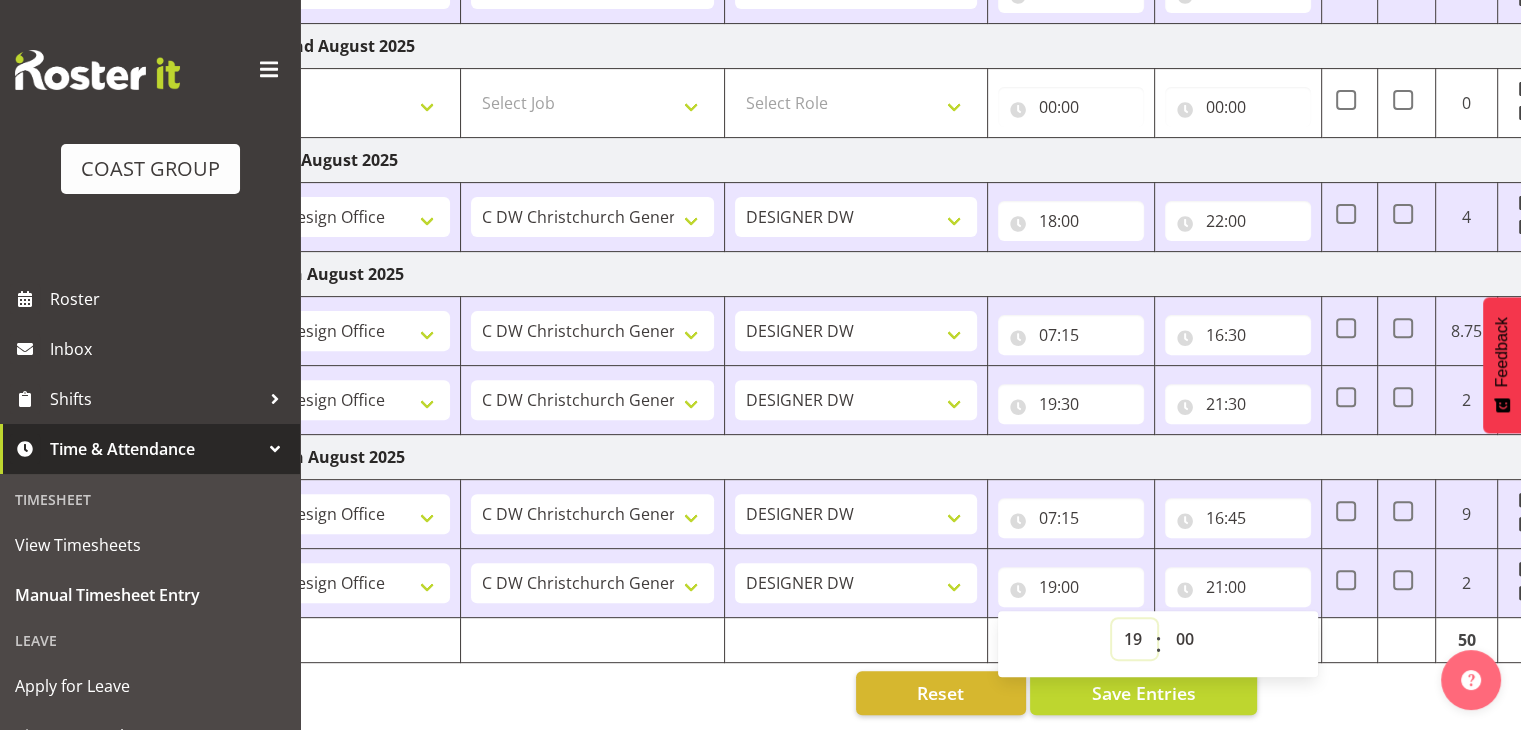 click on "00   01   02   03   04   05   06   07   08   09   10   11   12   13   14   15   16   17   18   19   20   21   22   23" at bounding box center [1134, 639] 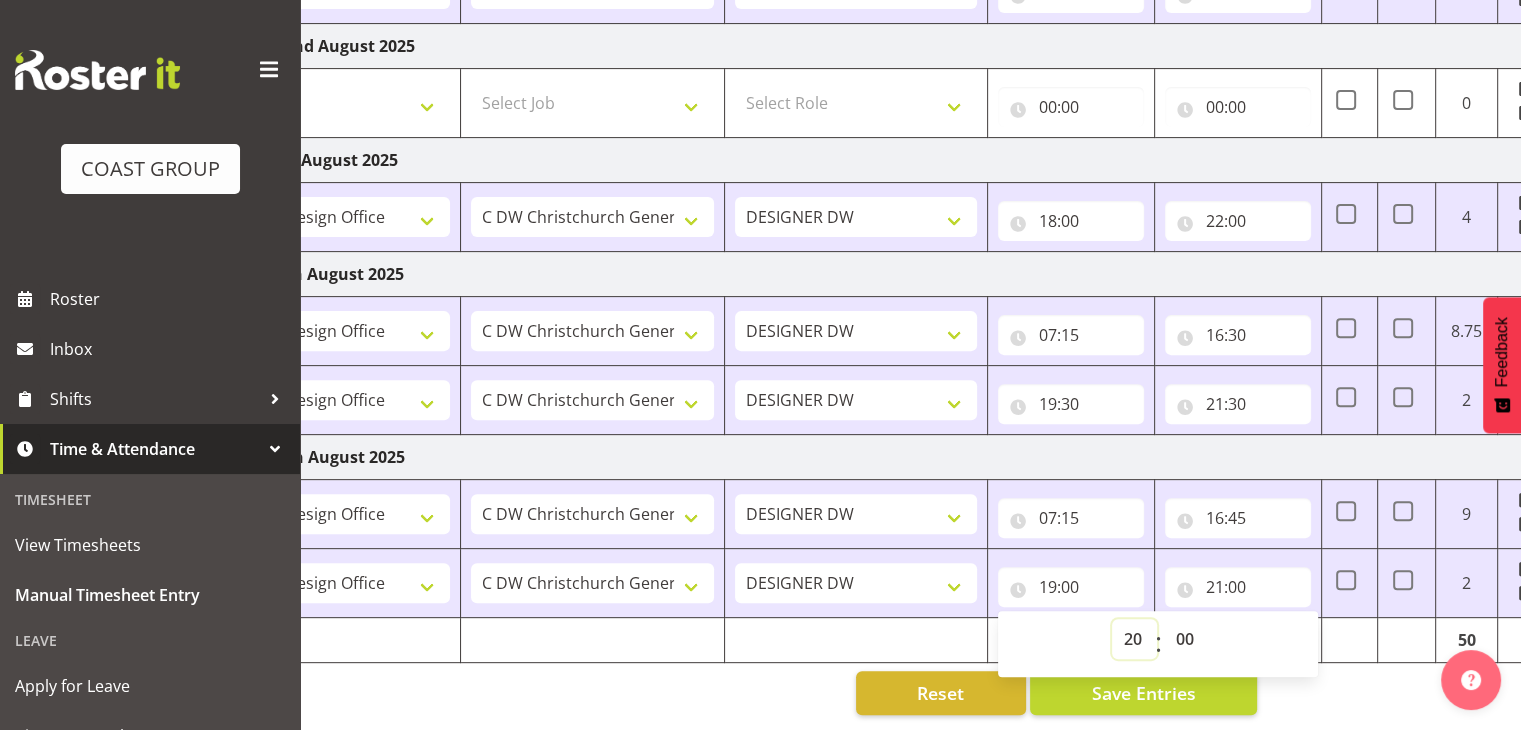 click on "00   01   02   03   04   05   06   07   08   09   10   11   12   13   14   15   16   17   18   19   20   21   22   23" at bounding box center (1134, 639) 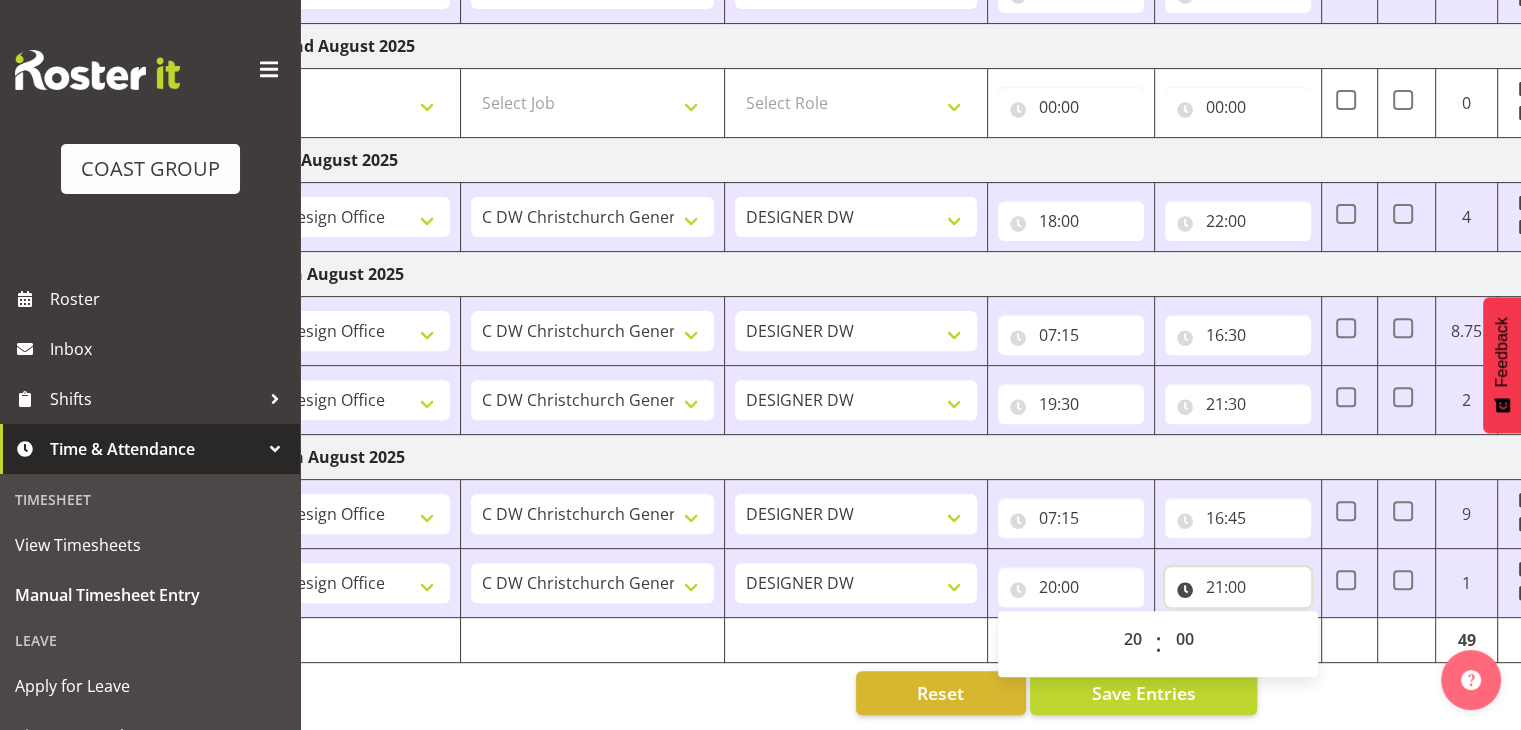 click on "21:00" at bounding box center [1238, 587] 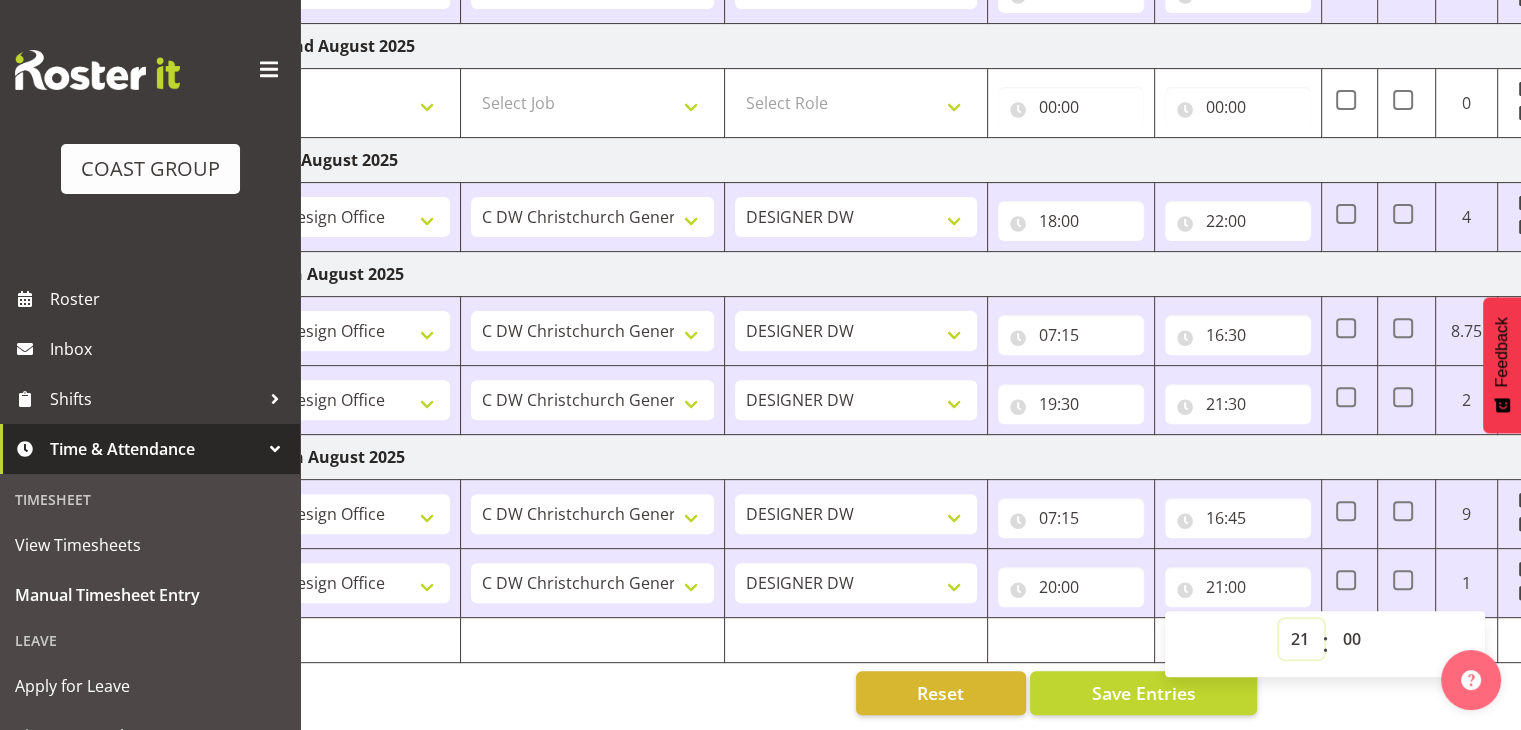click on "00   01   02   03   04   05   06   07   08   09   10   11   12   13   14   15   16   17   18   19   20   21   22   23" at bounding box center (1301, 639) 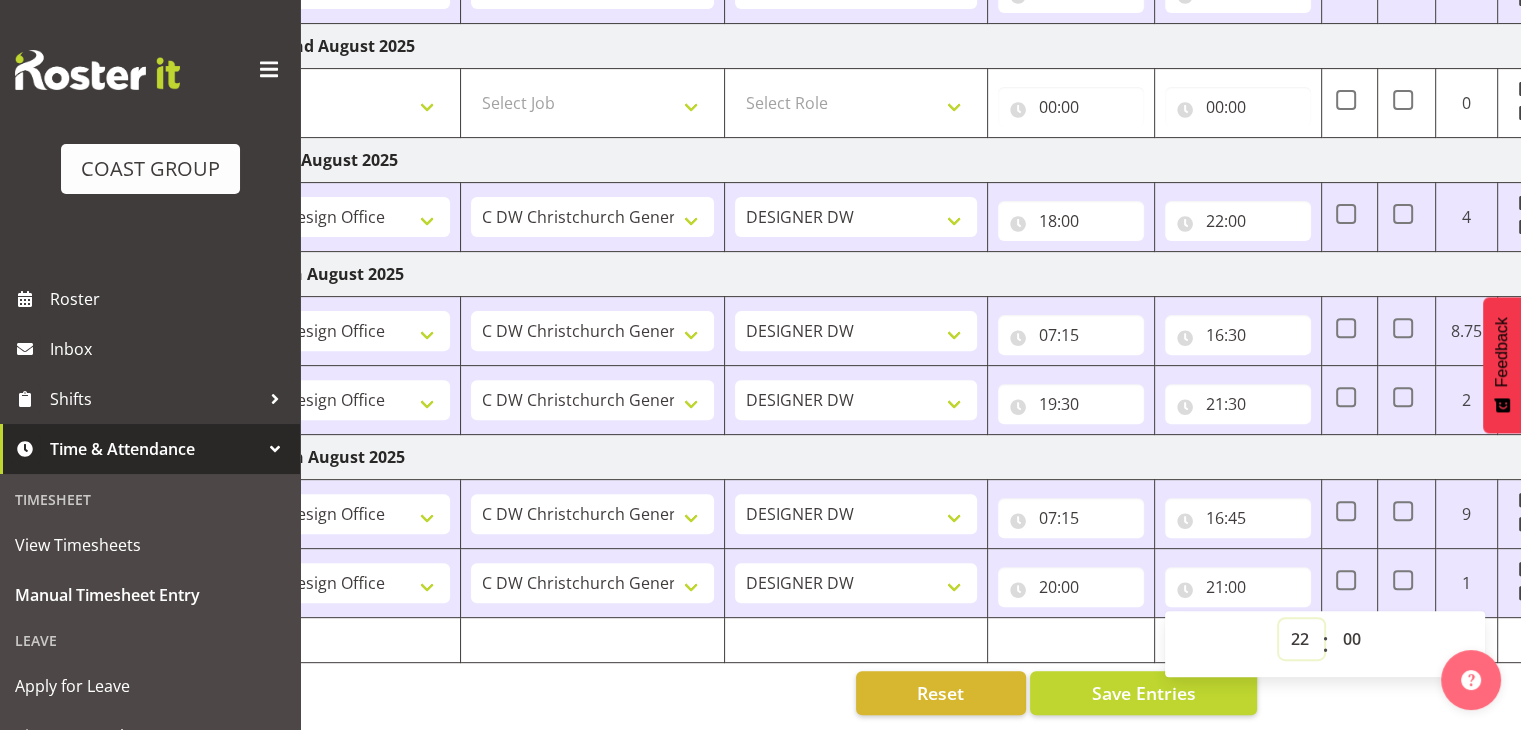 click on "00   01   02   03   04   05   06   07   08   09   10   11   12   13   14   15   16   17   18   19   20   21   22   23" at bounding box center (1301, 639) 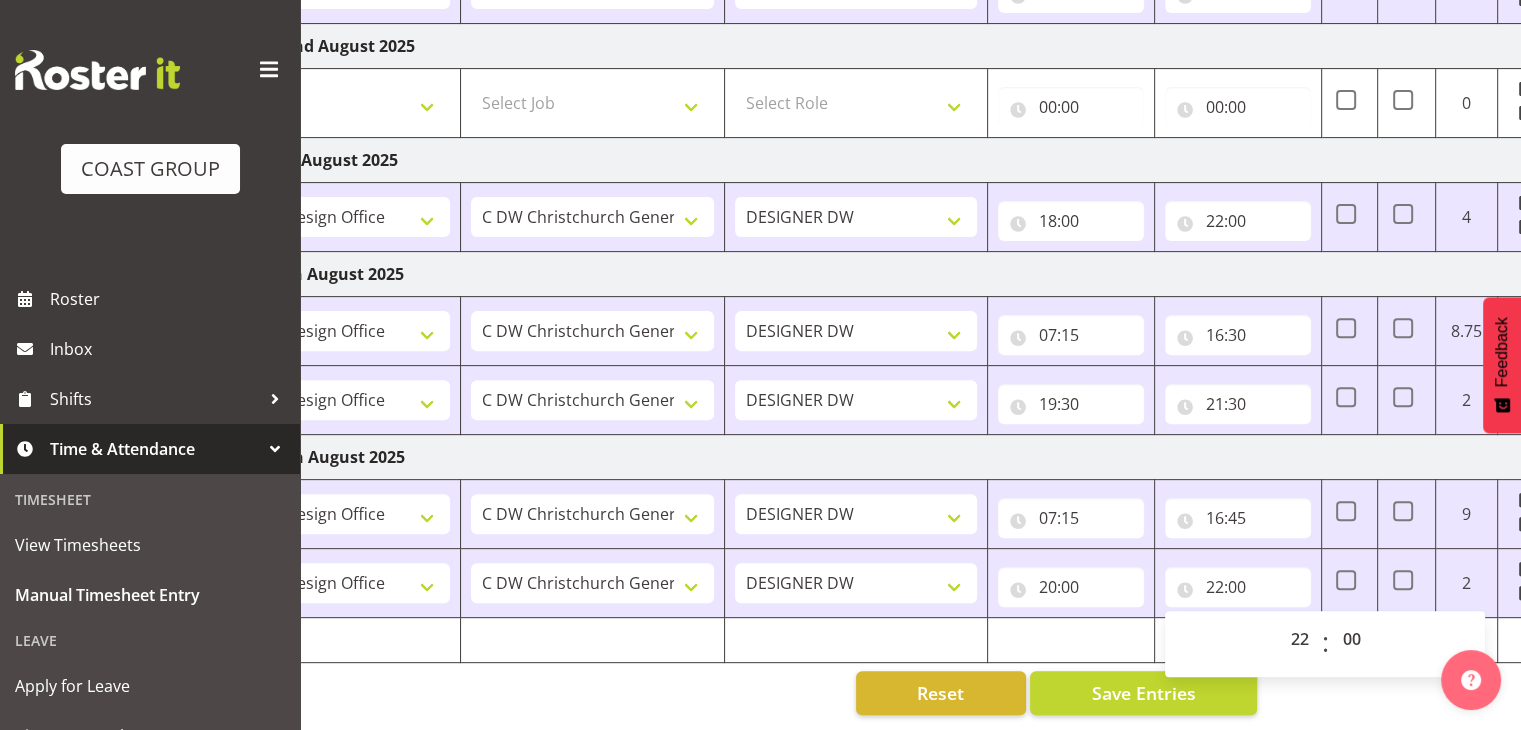 click on "[MONTH] [DAY]th - [MONTH] [DAY] [YEAR] MEA - Meal Allowance AWA - Away Allowence Shift Job Role Start Time End Time MEA AWA Total Wednesday [DAY] [MONTH] [YEAR] CHC SIGN ADMIN (LEAVE ALONE, DONT MAKE INACTIVE) DW CHC ARK WORK DW CHC Design Office DW CHC General Work Aug DW CHC General Work Dec DW CHC General Work Nov DW CHC General Work Oct DW CHC General Work Sep DW CHC Office DW CHC Workshop Letter Wrapping 1 Carlton Events 1 Carlton Hamilton 1 Carlton Wellington 1 EHS WAREHOUSE/OFFICE 1 GRS 1 SLP Production 1 SLP Tradeshows [NUMBER] - AKL Casual Jul [YEAR] [NUMBER] - July Casual C&R [YEAR] [NUMBER] - NASDAP Conference [YEAR] [NUMBER] - Auckland Food Show [YEAR] [NUMBER] - CDES Internship & Graduate Expo [YEAR] [NUMBER] - NZCB Education Day [YEAR] [NUMBER] - CCNZ [YEAR] [NUMBER] - CCNZ25-Accordant GroupServices [NUMBER] - NZACA Symposium [YEAR] [NUMBER] - Risk & Resilience [YEAR] GRS IT" at bounding box center (766, 129) 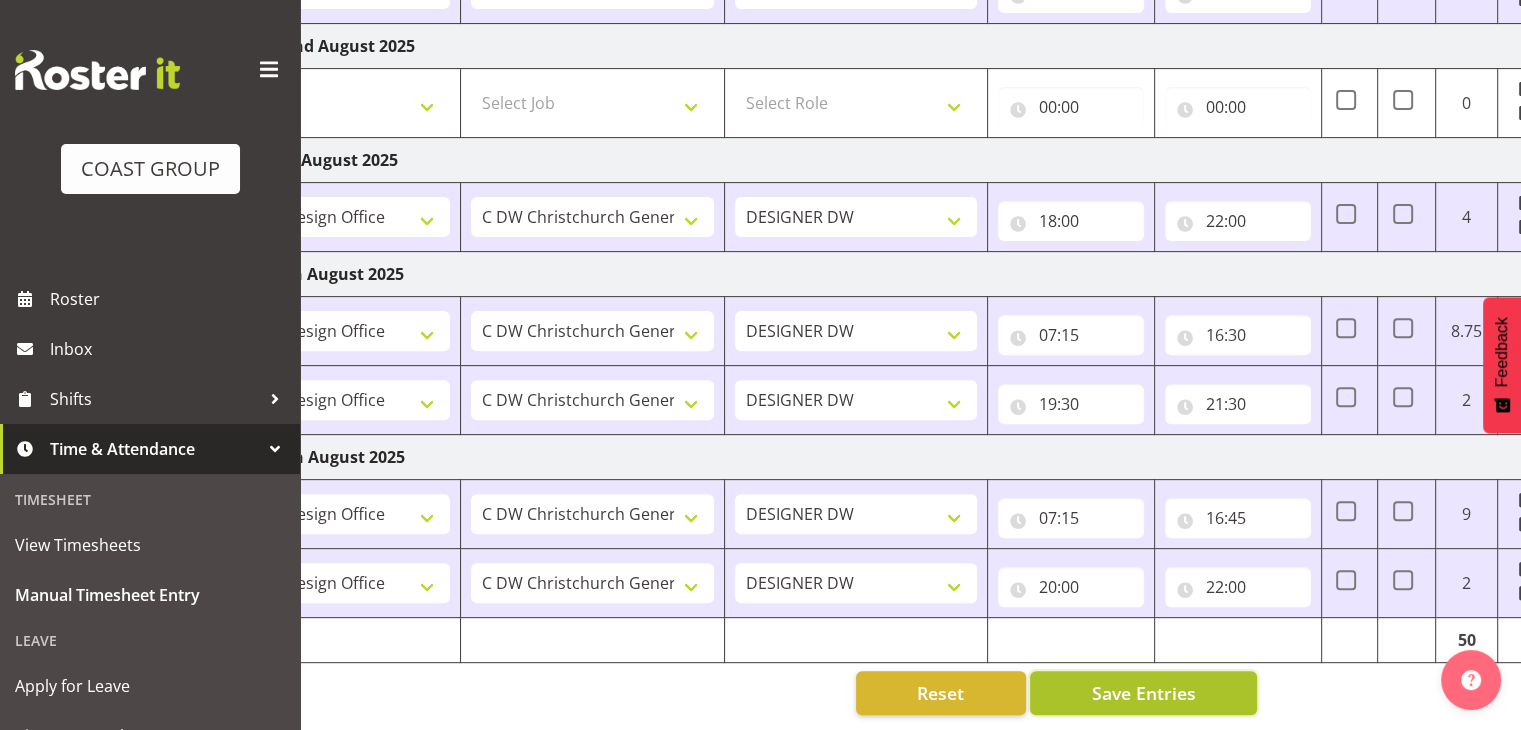 click on "Save
Entries" at bounding box center (1143, 693) 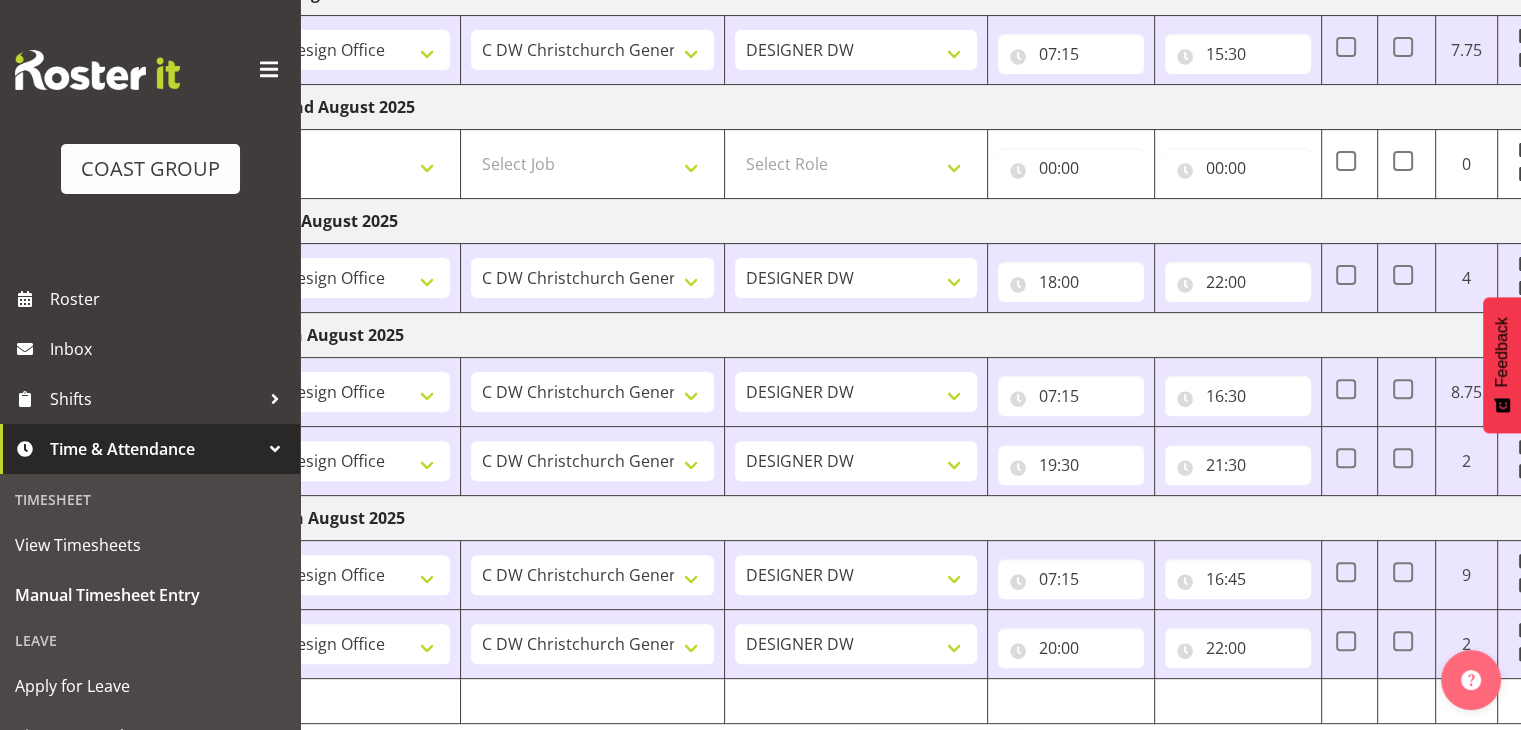 scroll, scrollTop: 645, scrollLeft: 0, axis: vertical 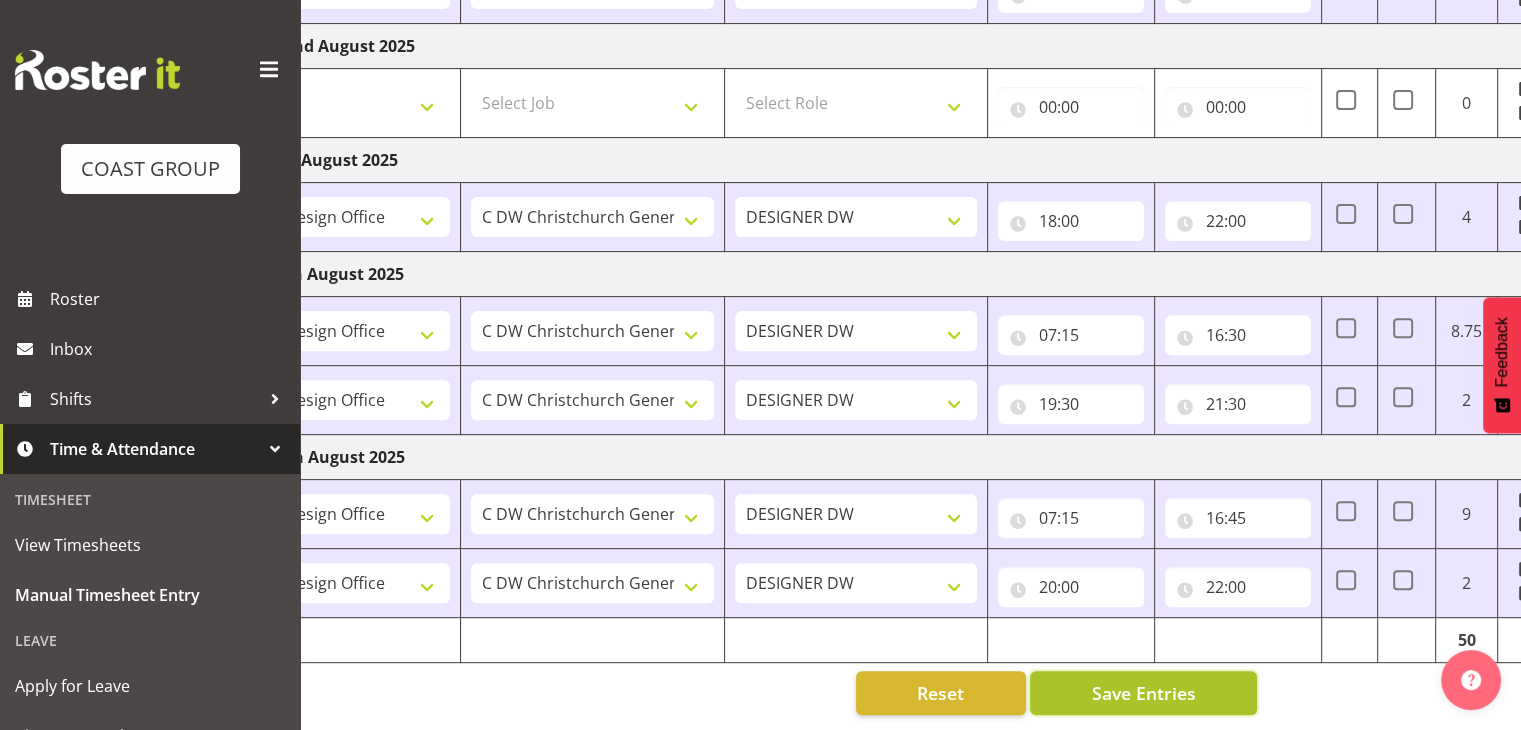 click on "Save
Entries" at bounding box center (1143, 693) 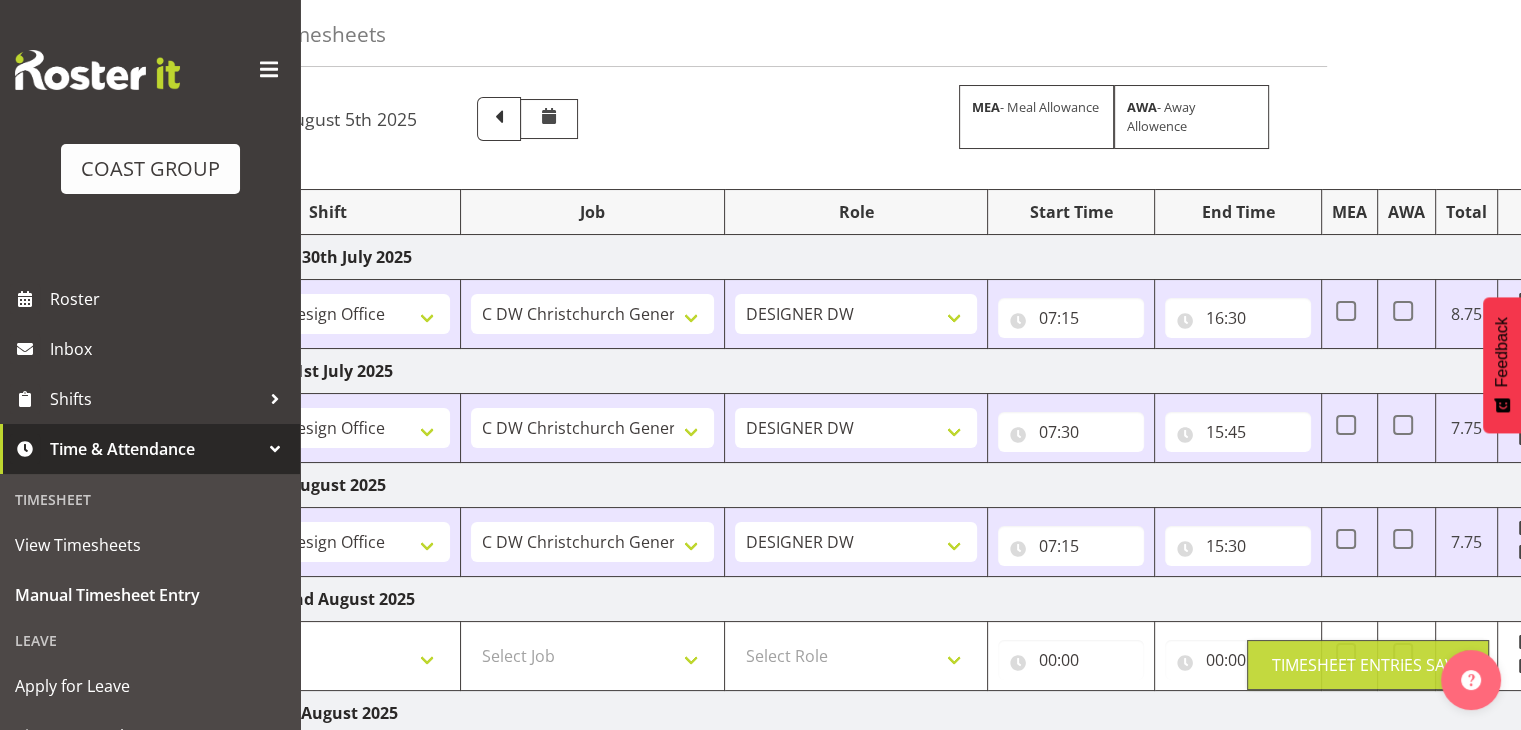 scroll, scrollTop: 0, scrollLeft: 0, axis: both 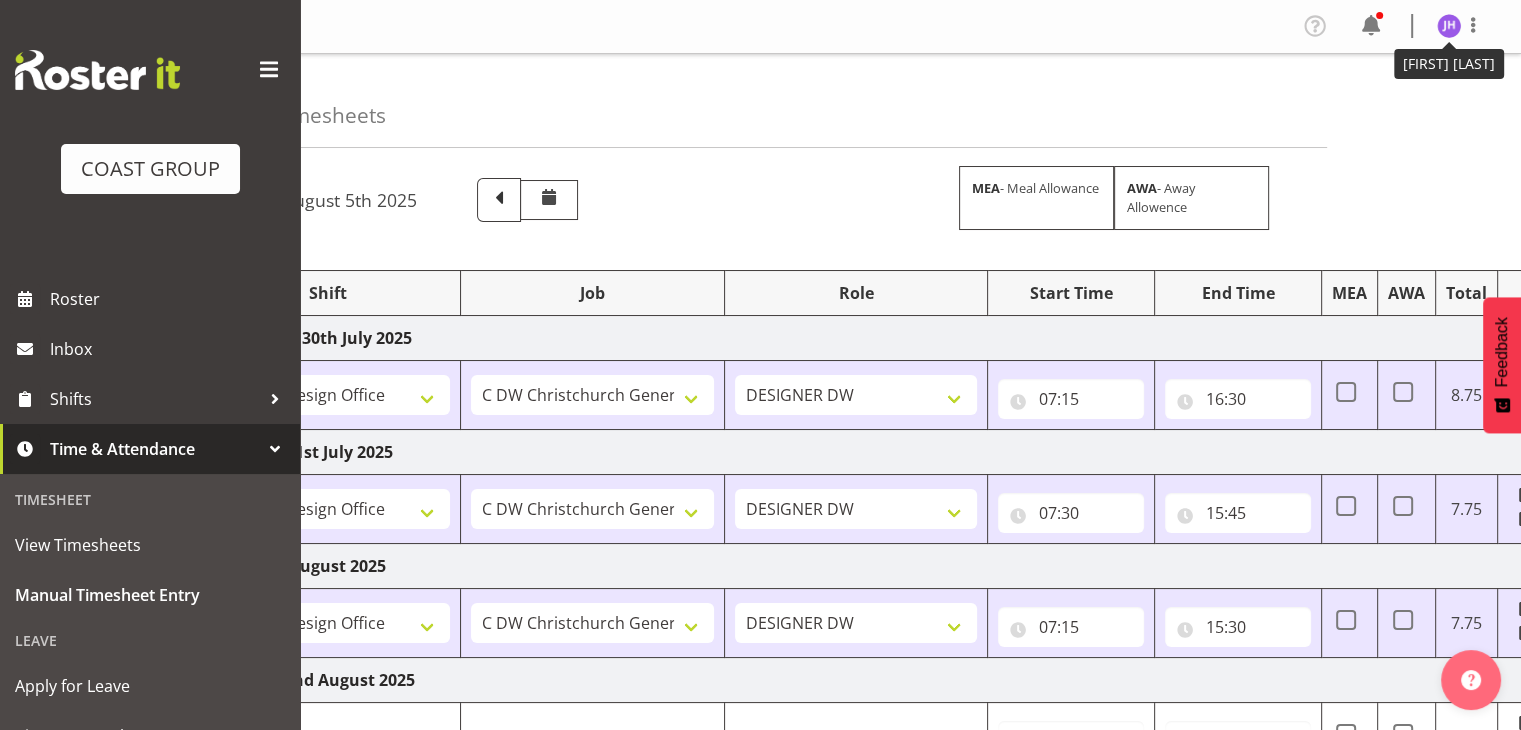 click at bounding box center (1449, 26) 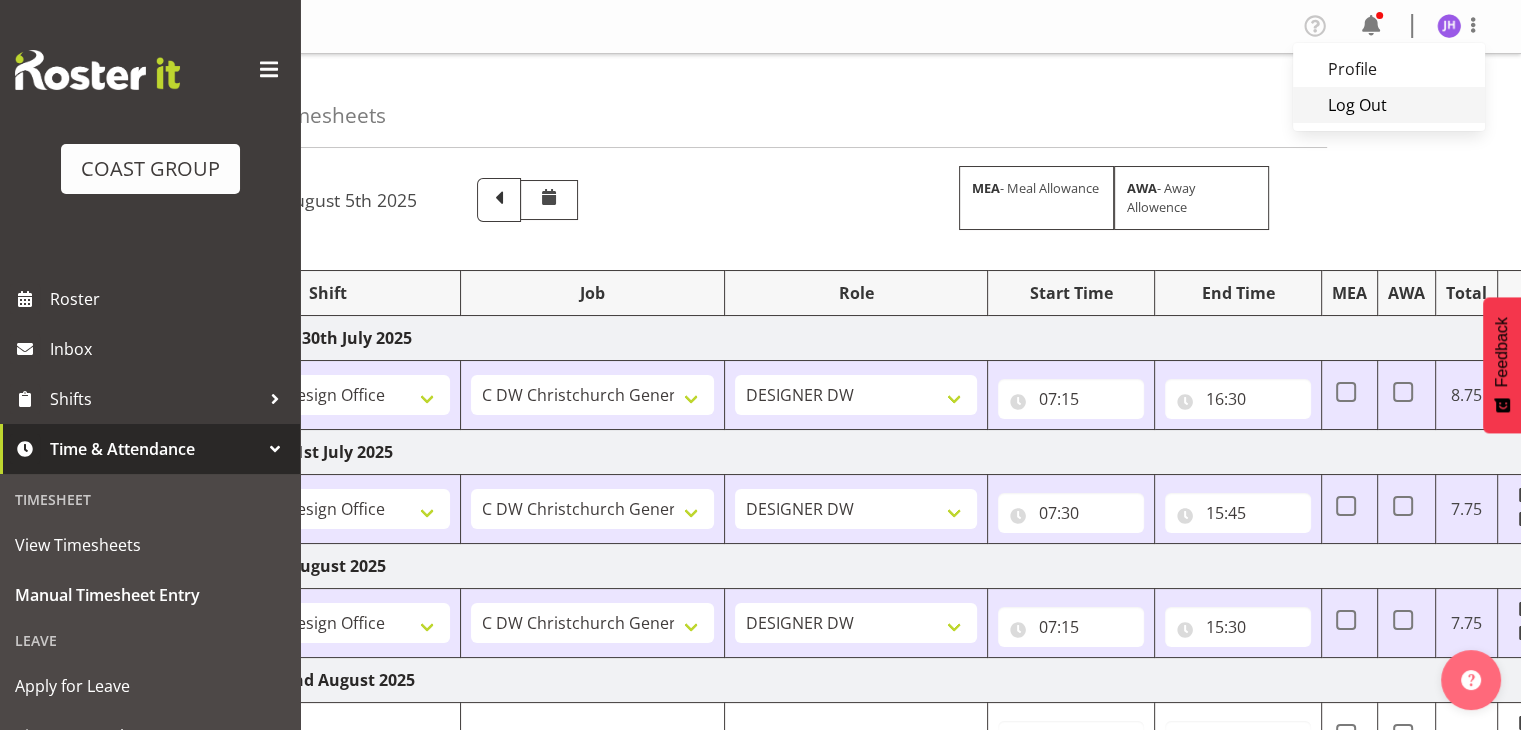click on "Log Out" at bounding box center (1389, 105) 